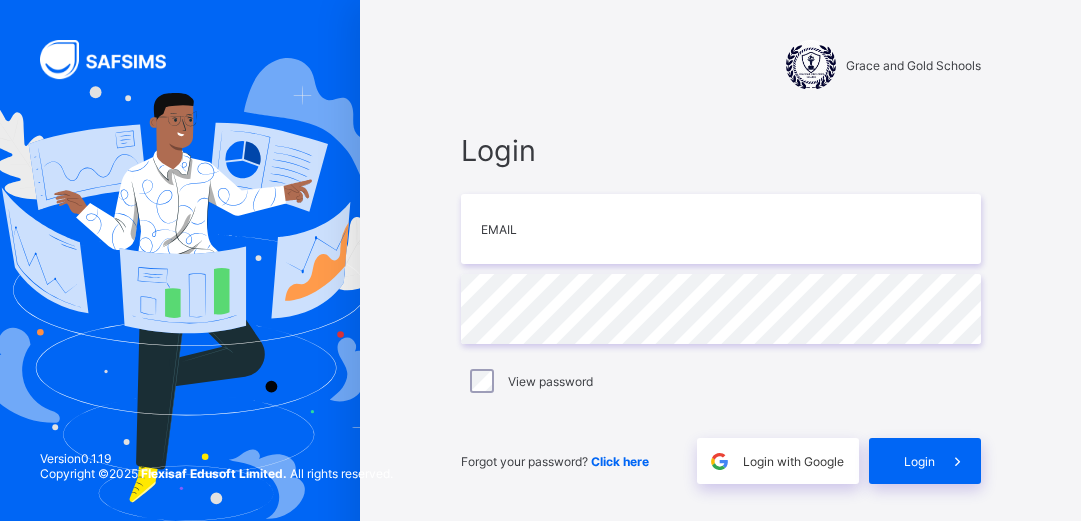 scroll, scrollTop: 0, scrollLeft: 0, axis: both 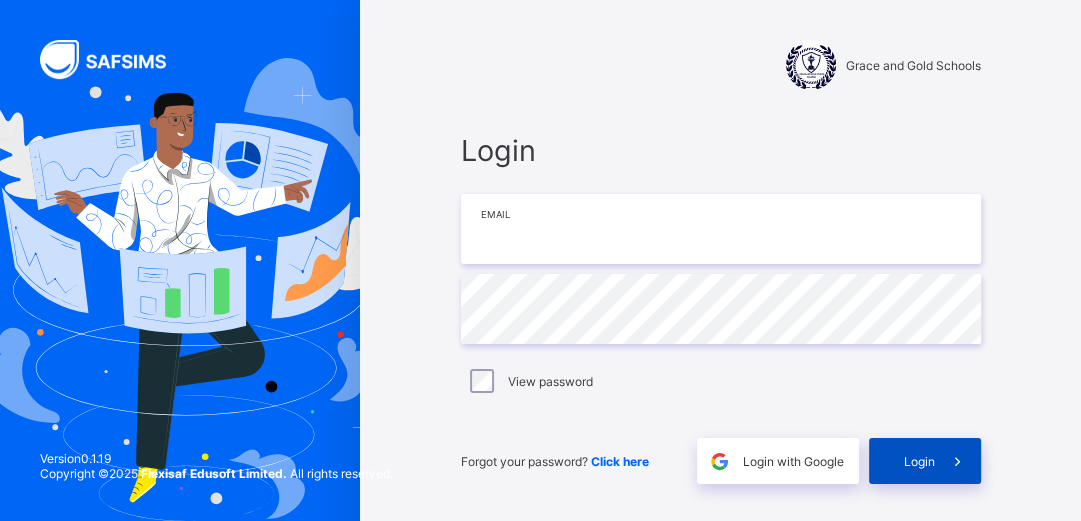 type on "**********" 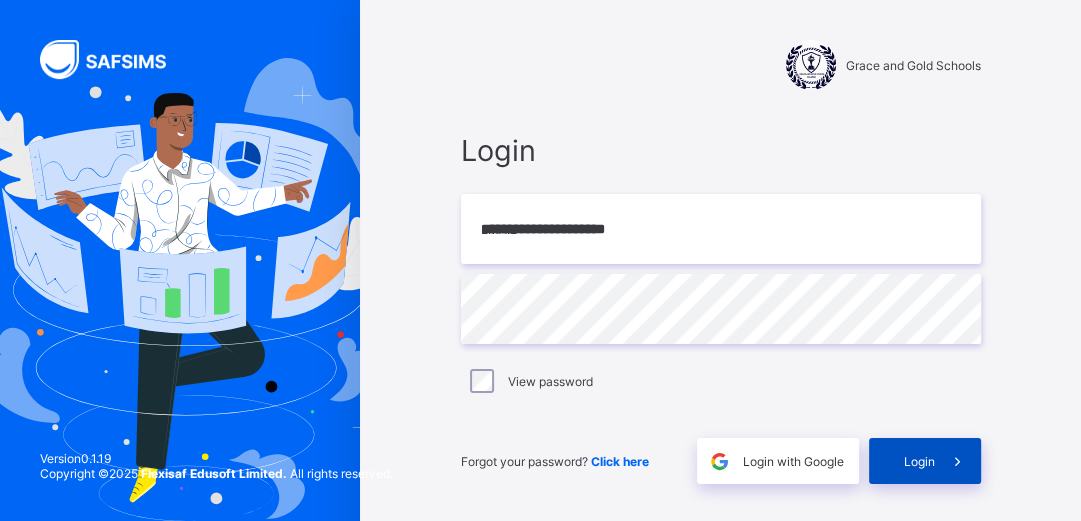 click on "Login" at bounding box center [925, 461] 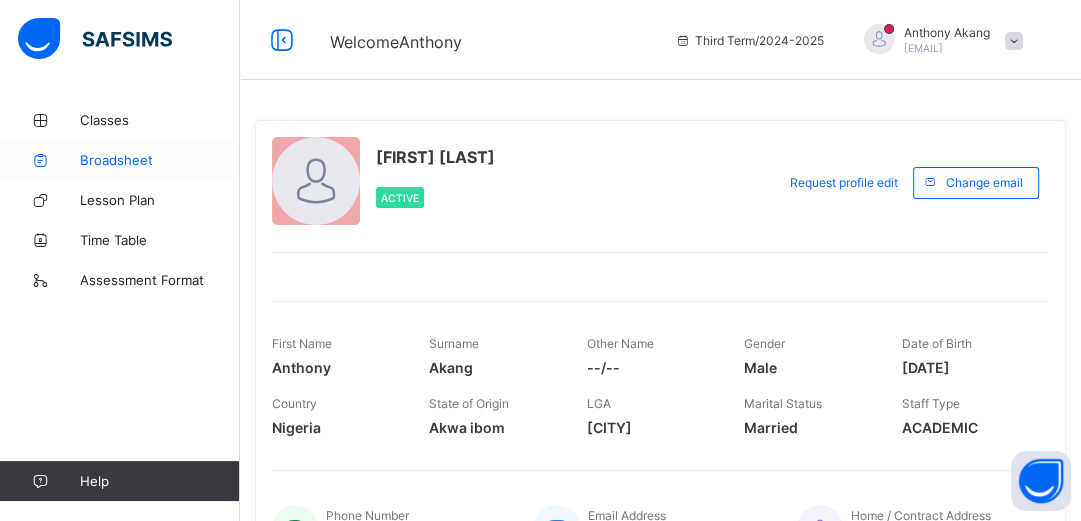 click on "Broadsheet" at bounding box center (160, 160) 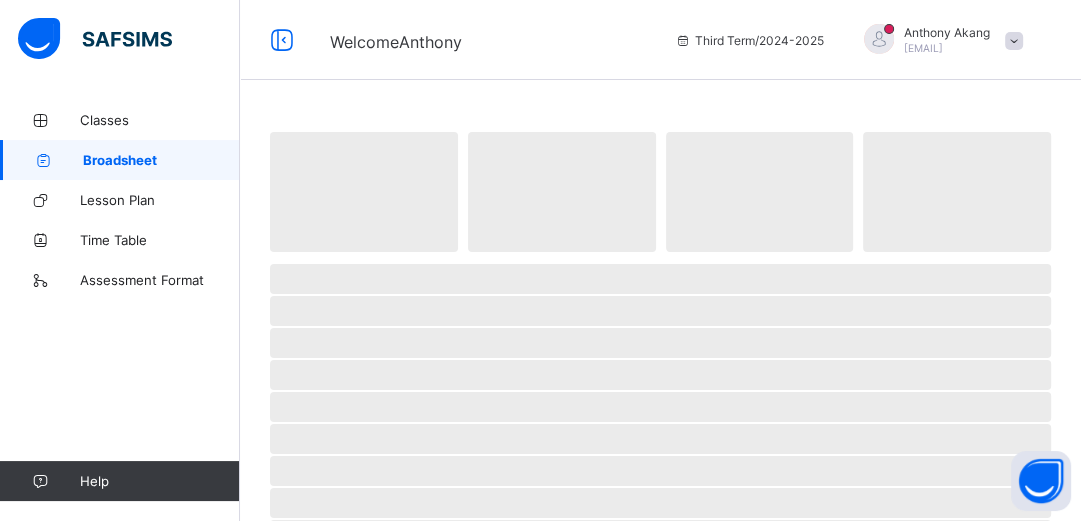 click on "Broadsheet" at bounding box center [161, 160] 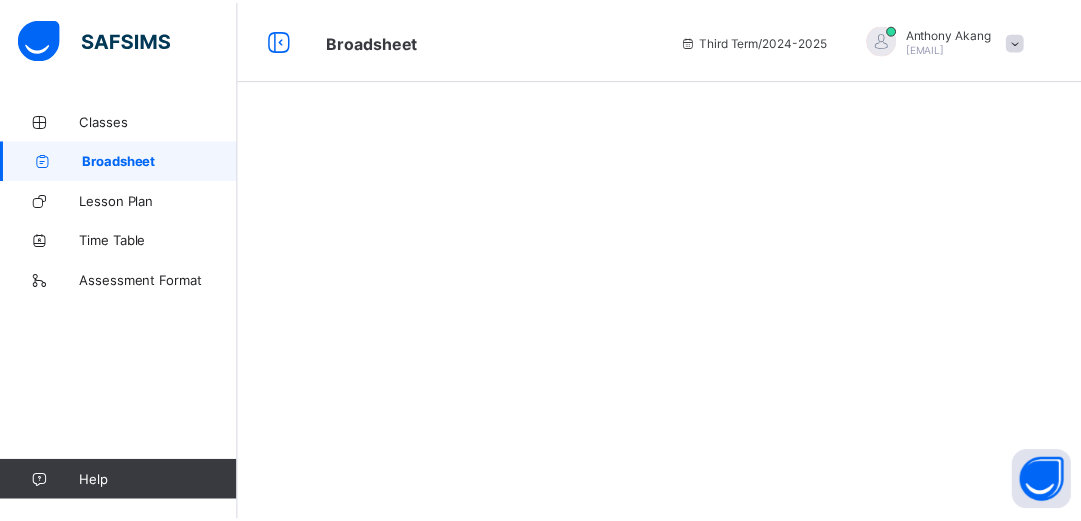 scroll, scrollTop: 0, scrollLeft: 0, axis: both 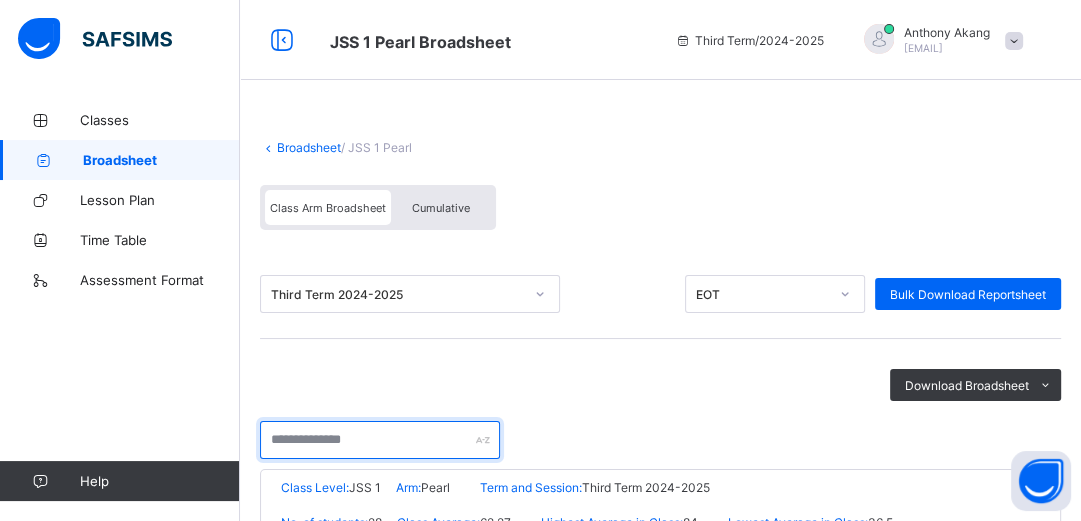click at bounding box center (380, 440) 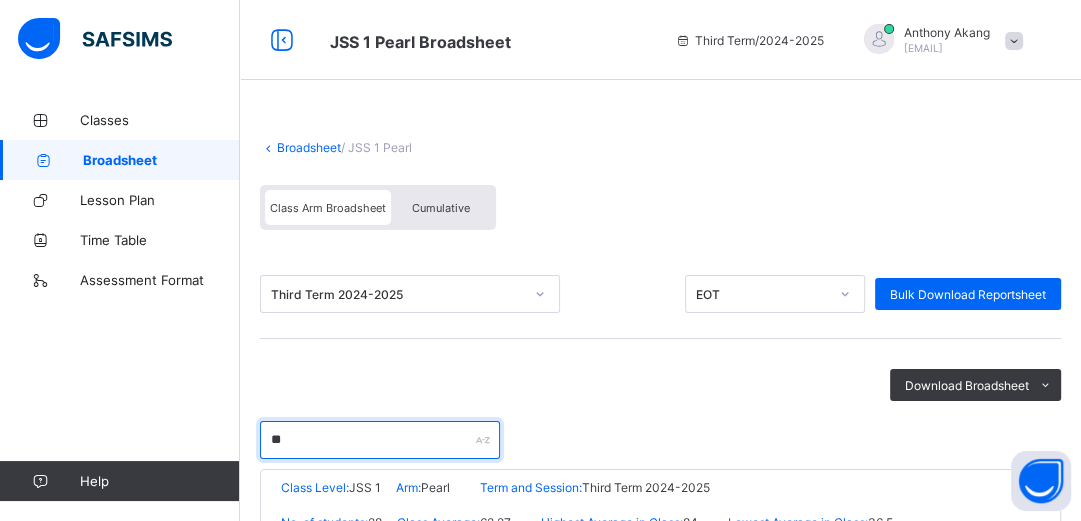 type on "*****" 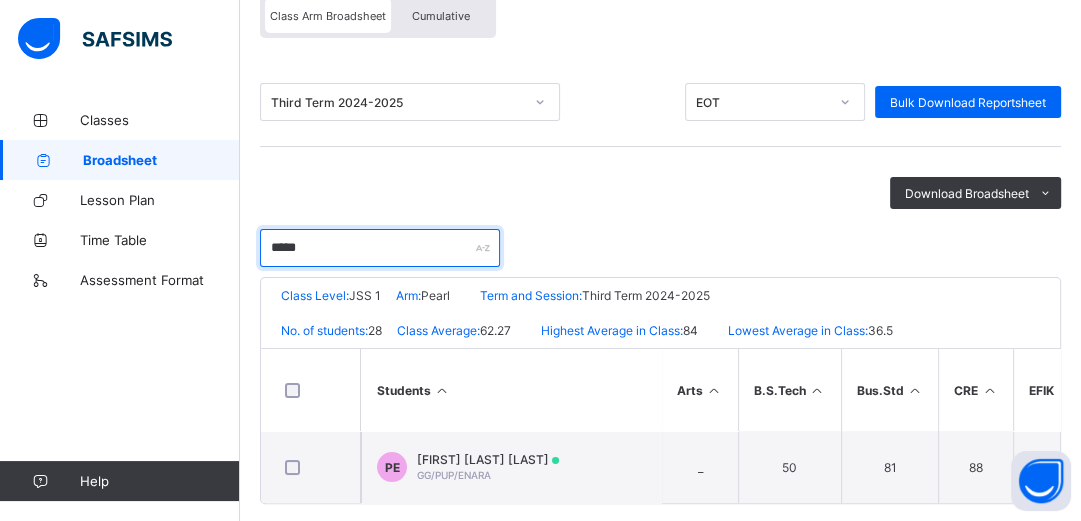 scroll, scrollTop: 223, scrollLeft: 0, axis: vertical 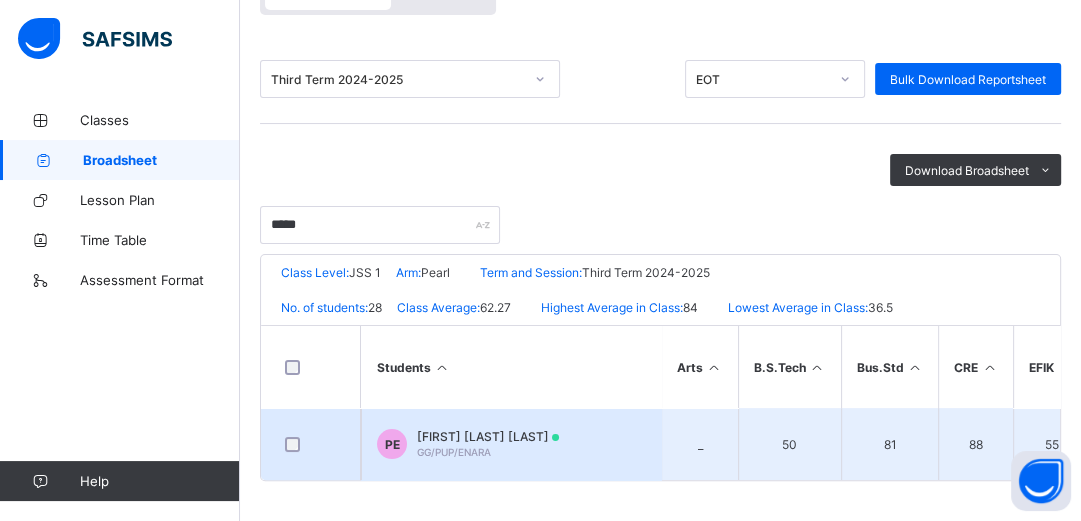 click on "PEARL ENARA EMMANUEL   GG/PUP/ENARA" at bounding box center [488, 444] 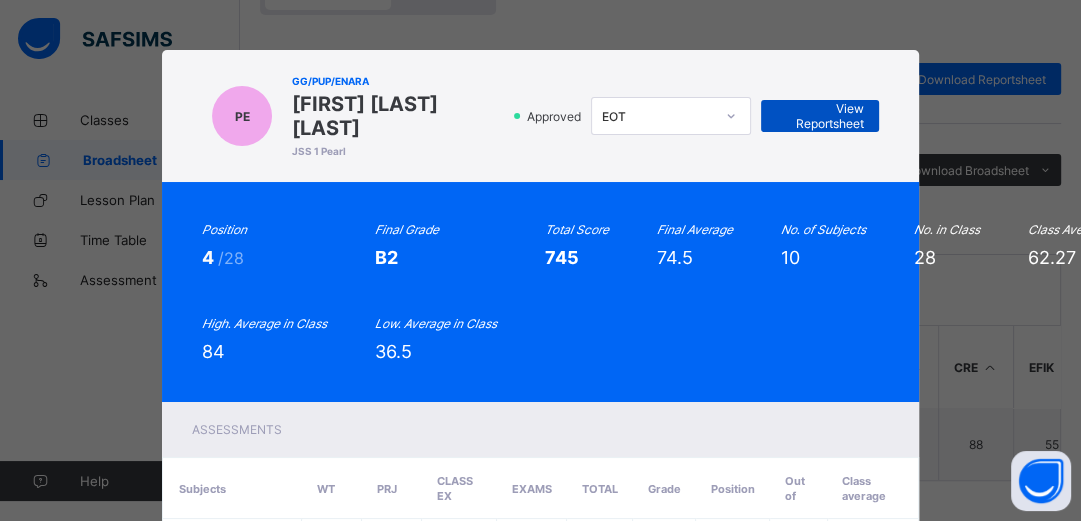 click on "View Reportsheet" at bounding box center [820, 116] 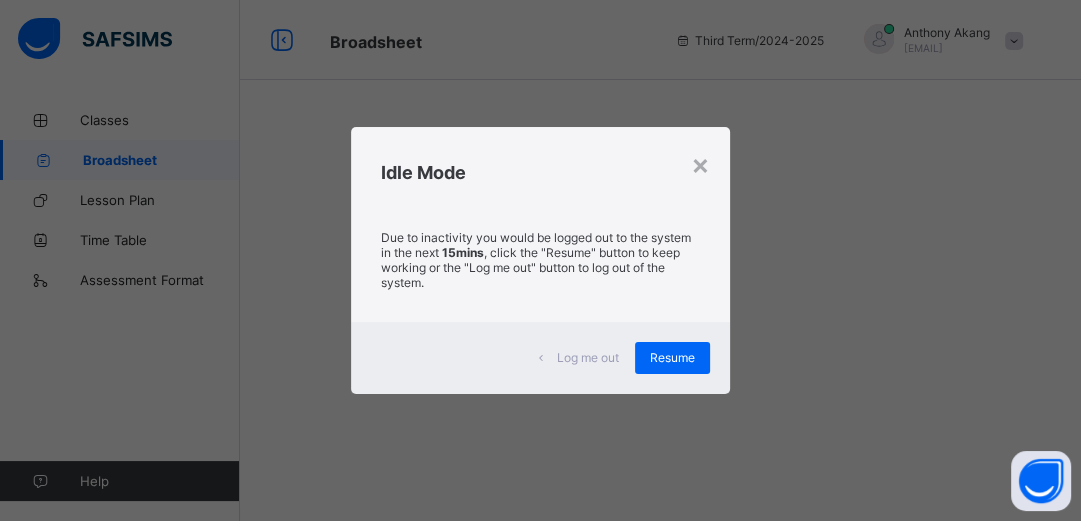 scroll, scrollTop: 0, scrollLeft: 0, axis: both 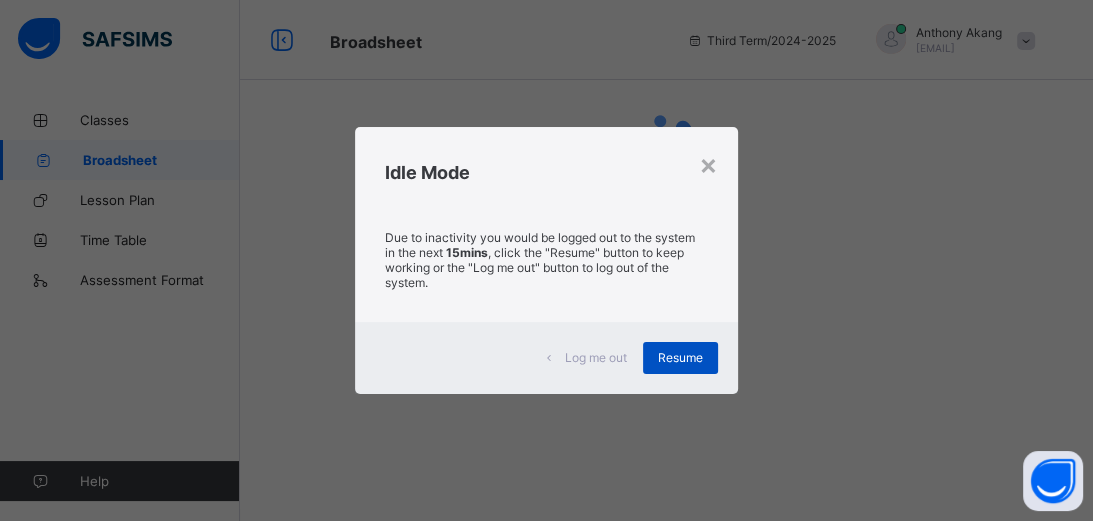 click on "Resume" at bounding box center [680, 357] 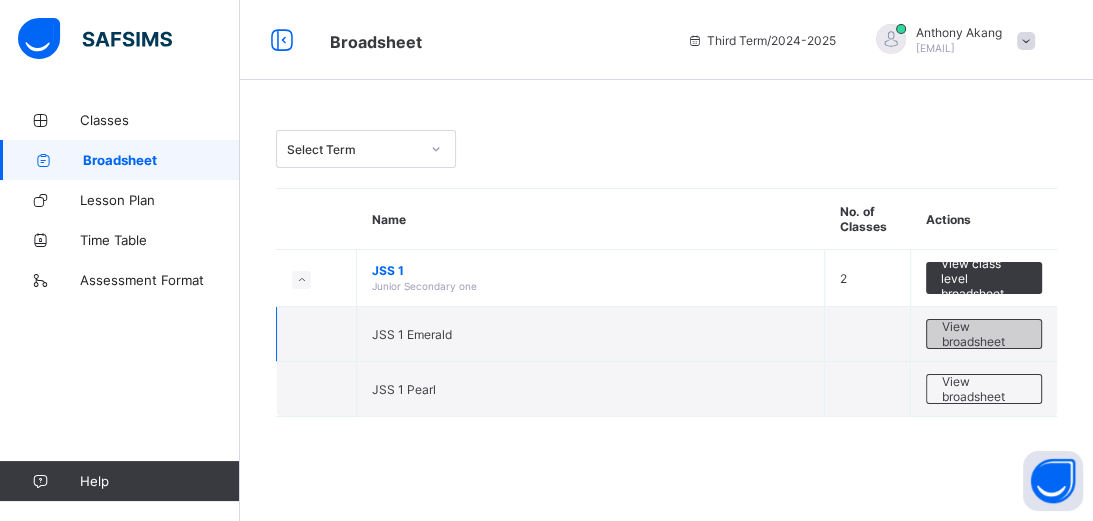 click on "View broadsheet" at bounding box center [984, 334] 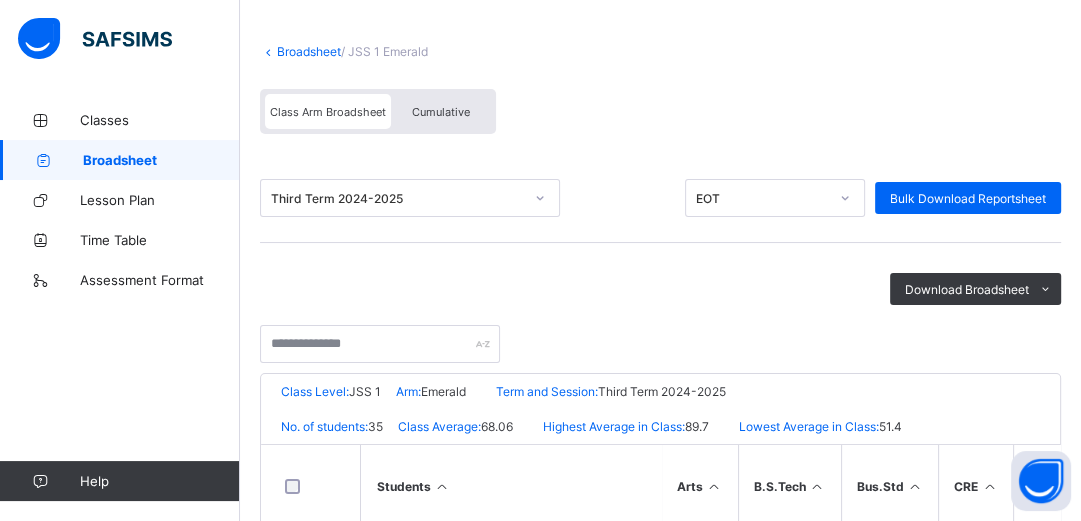 scroll, scrollTop: 128, scrollLeft: 0, axis: vertical 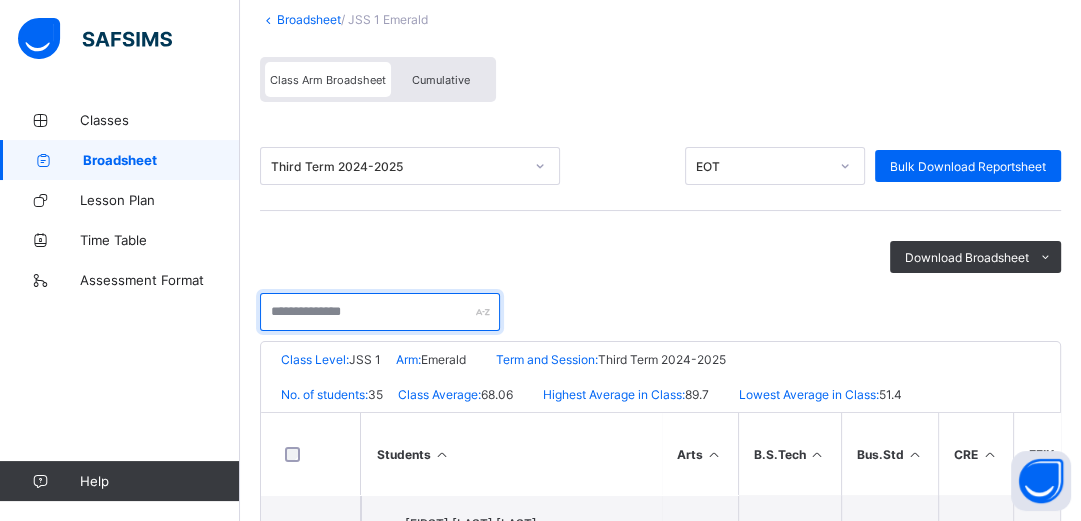 click at bounding box center [380, 312] 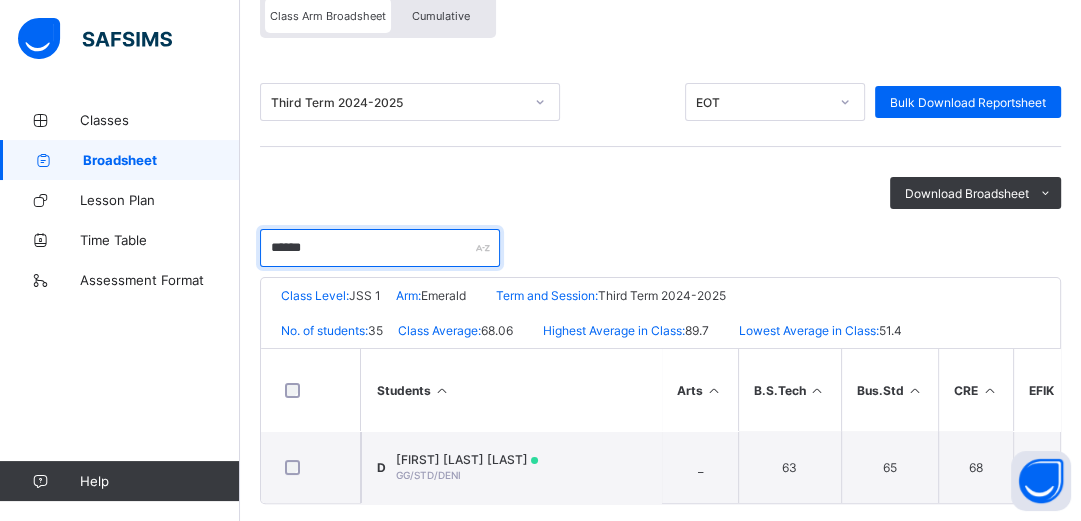 scroll, scrollTop: 223, scrollLeft: 0, axis: vertical 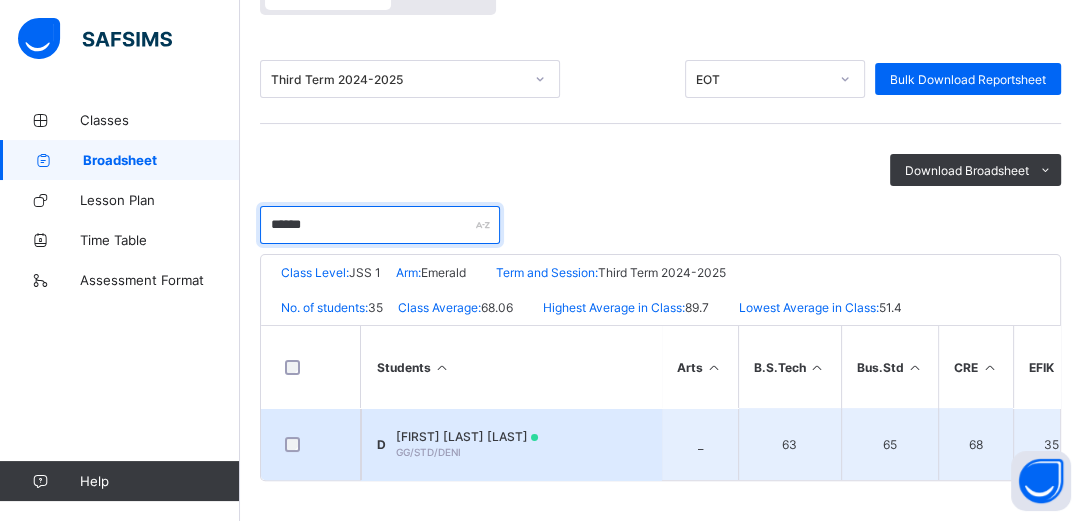 type on "******" 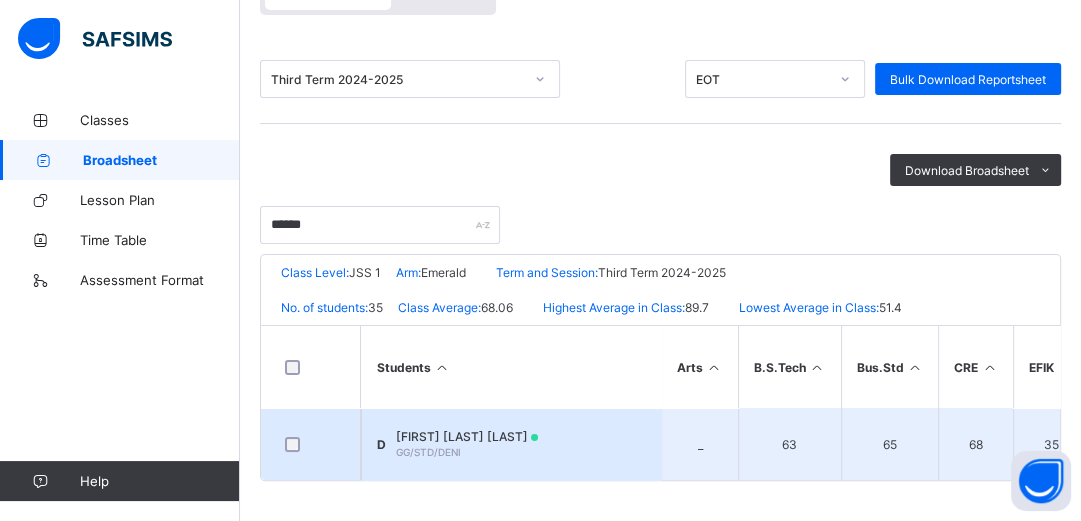 click on "[FIRST] [LAST] [LAST]" at bounding box center [467, 436] 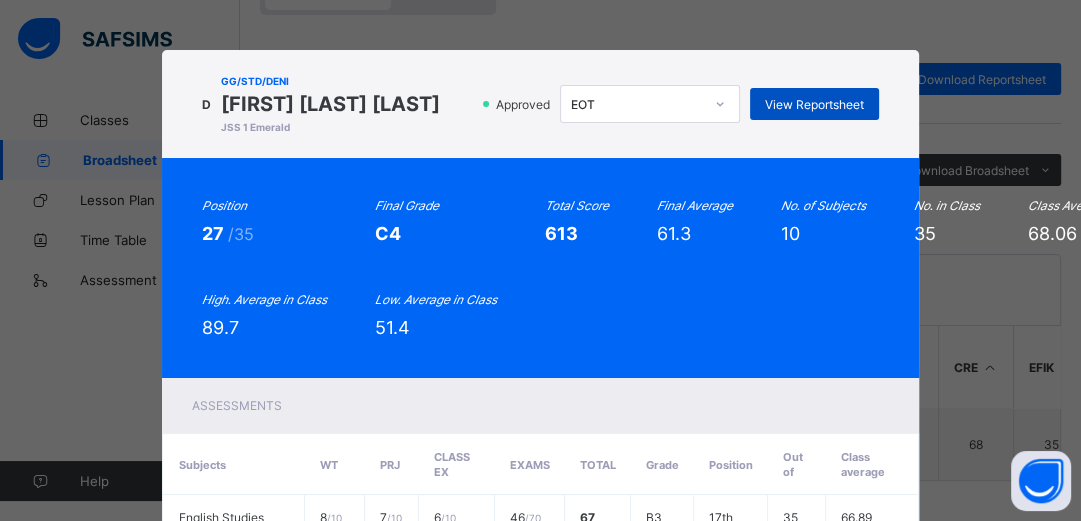 click on "View Reportsheet" at bounding box center [814, 104] 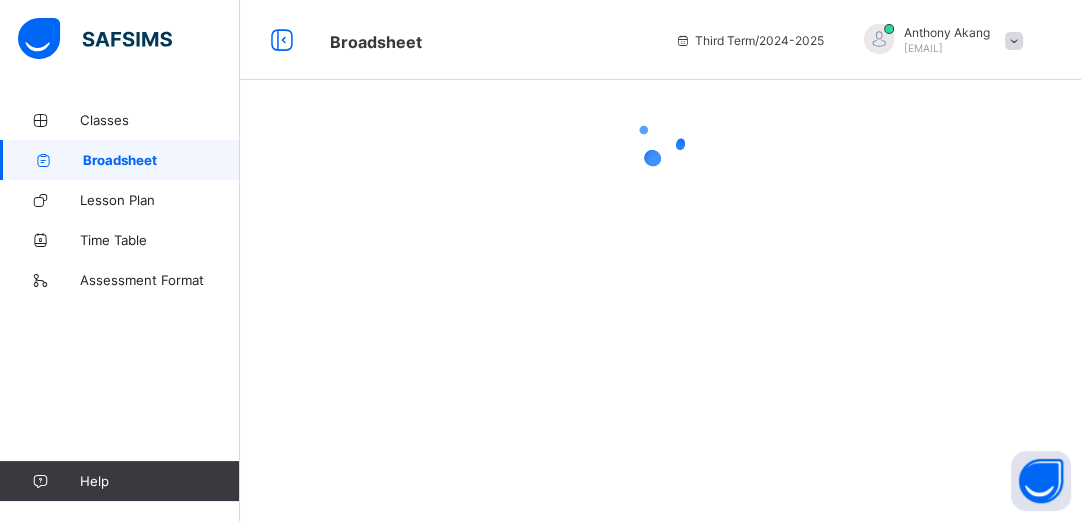 scroll, scrollTop: 0, scrollLeft: 0, axis: both 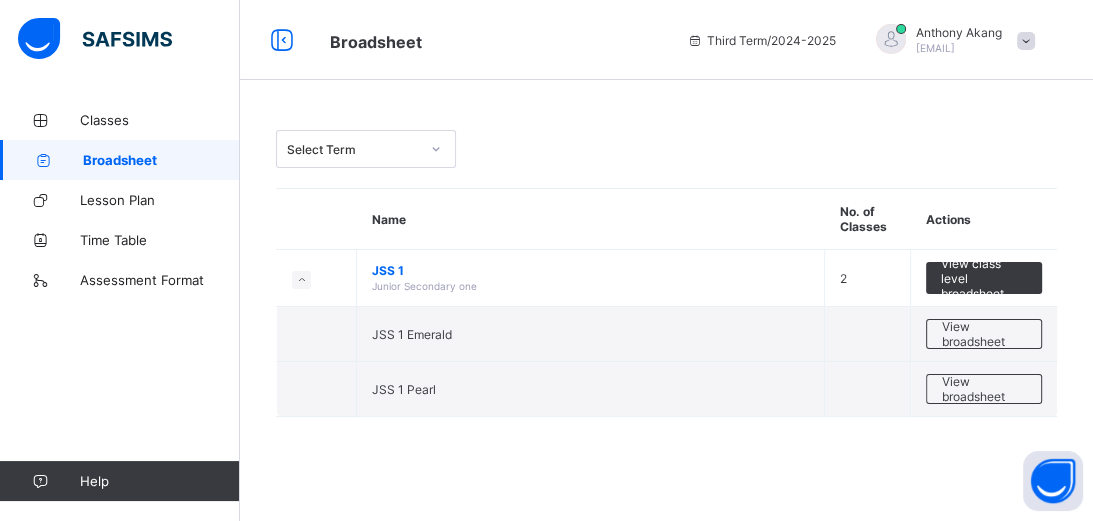 click 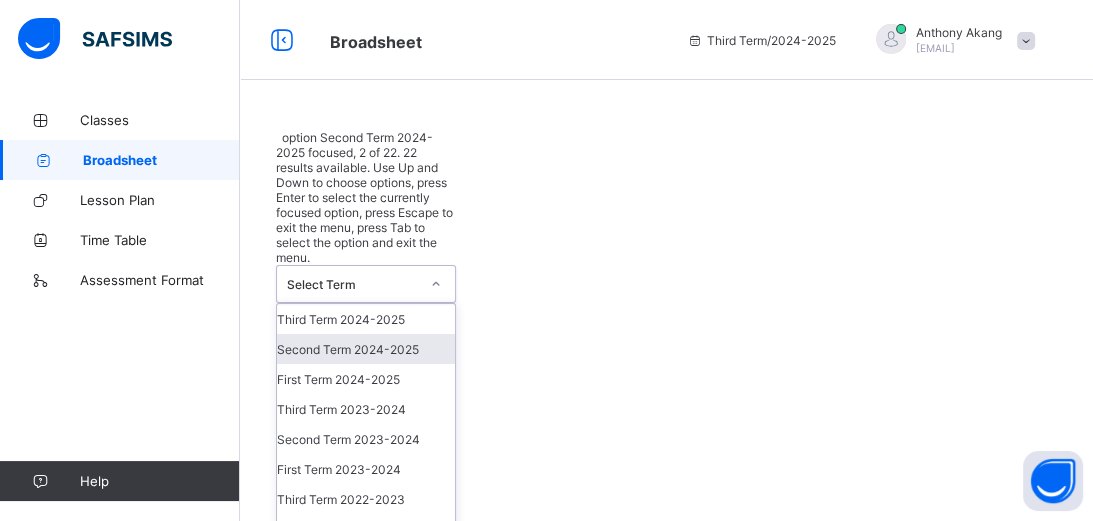click on "Second Term 2024-2025" at bounding box center (366, 349) 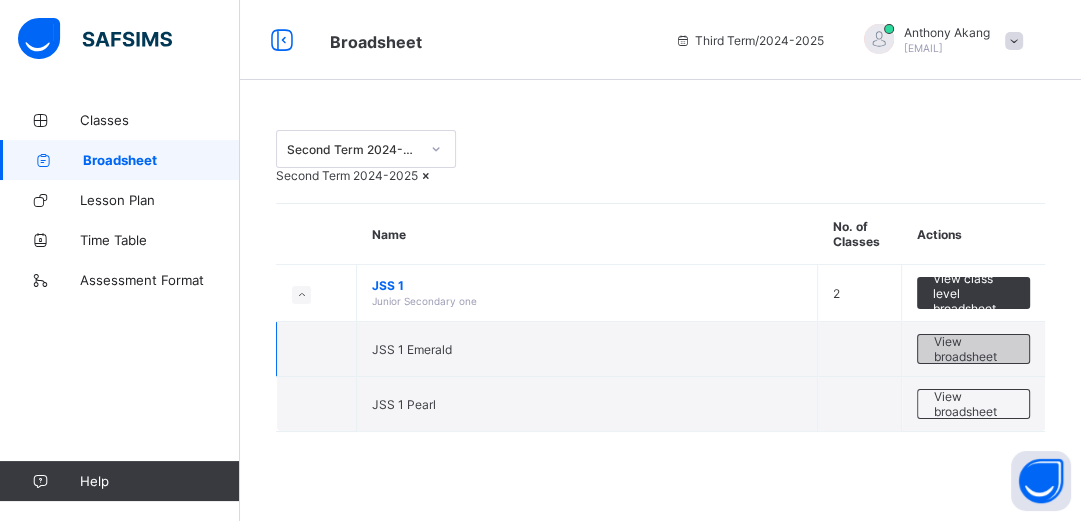 click on "View broadsheet" at bounding box center [973, 349] 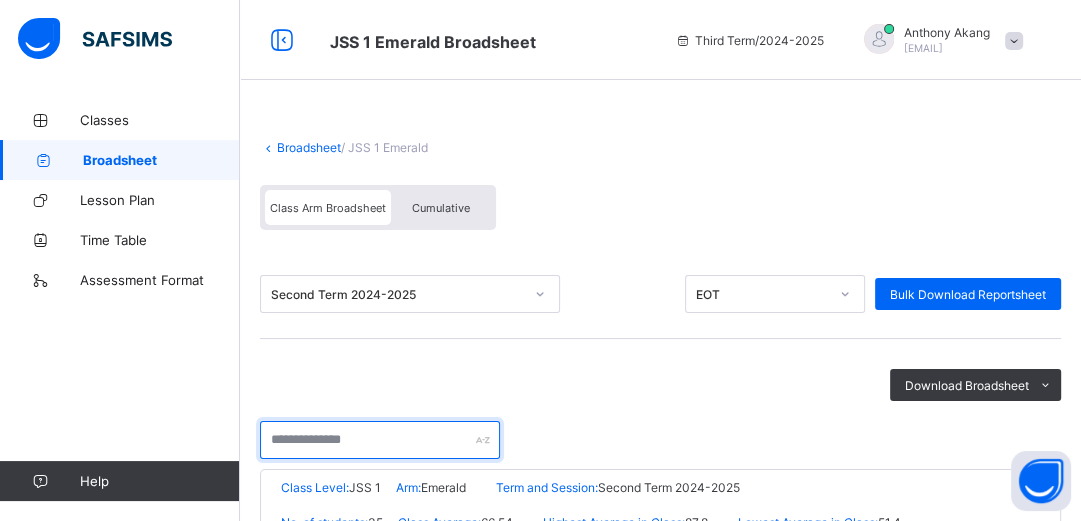 click at bounding box center (380, 440) 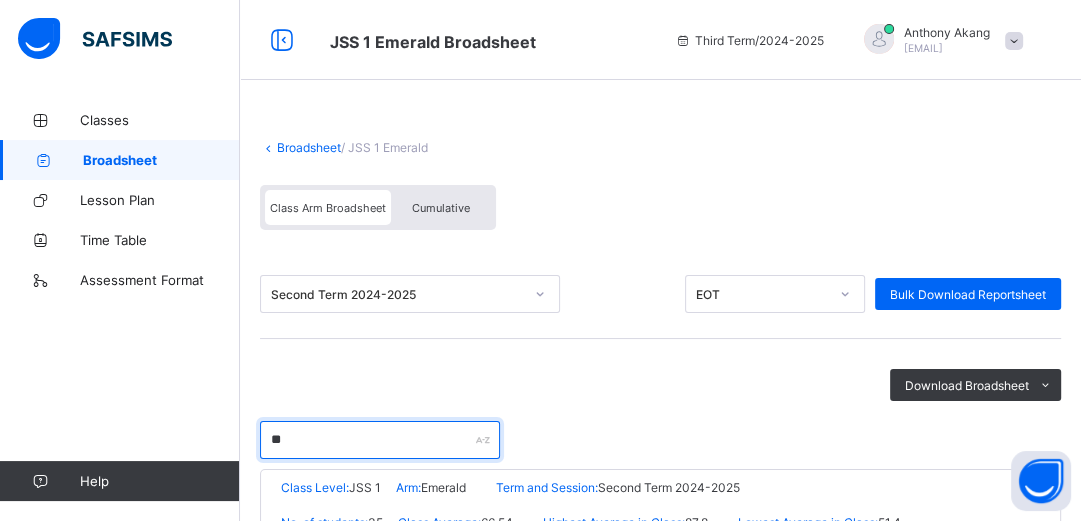 type on "******" 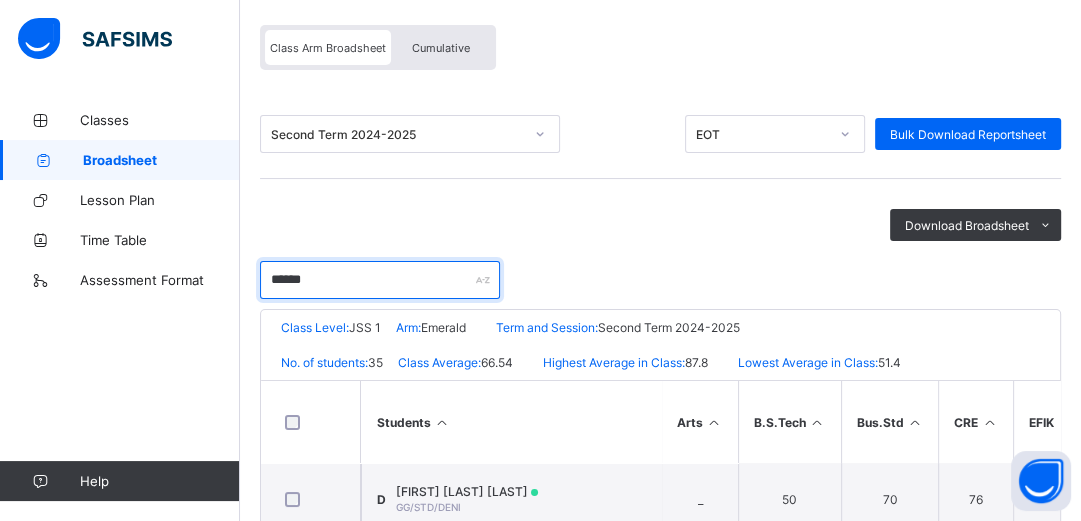 scroll, scrollTop: 192, scrollLeft: 0, axis: vertical 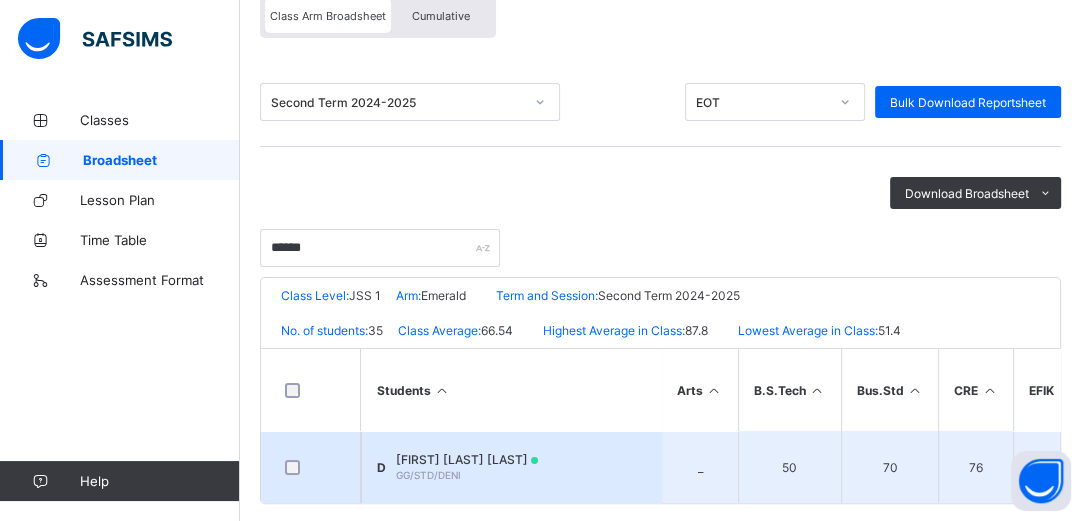 click on "[FIRST] [LAST] [LAST]" at bounding box center [467, 459] 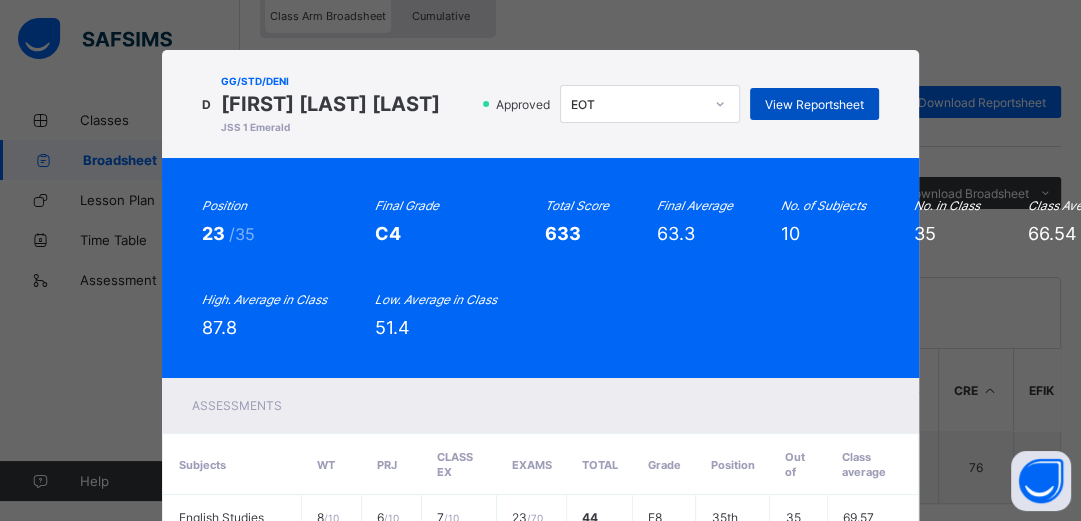 click on "View Reportsheet" at bounding box center (814, 104) 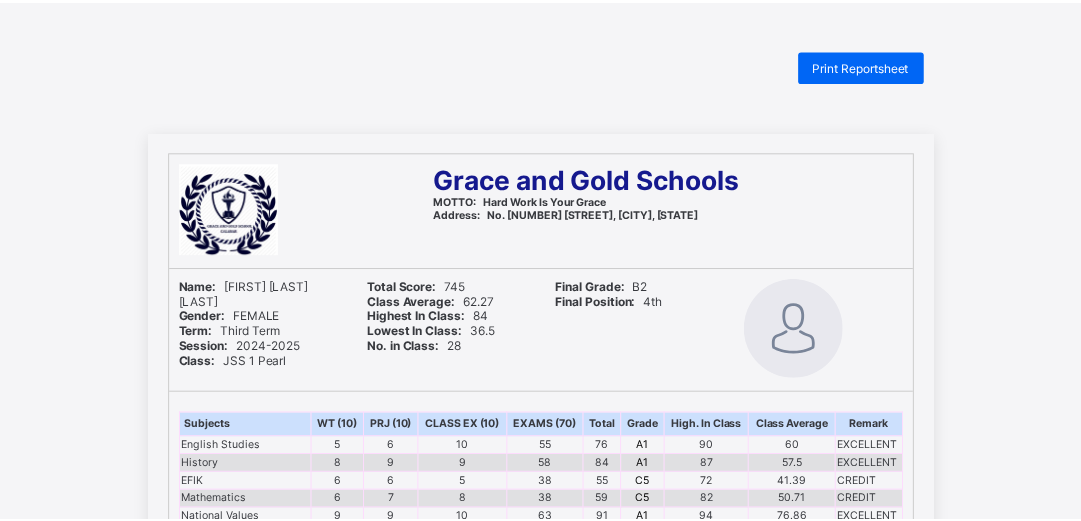 scroll, scrollTop: 0, scrollLeft: 0, axis: both 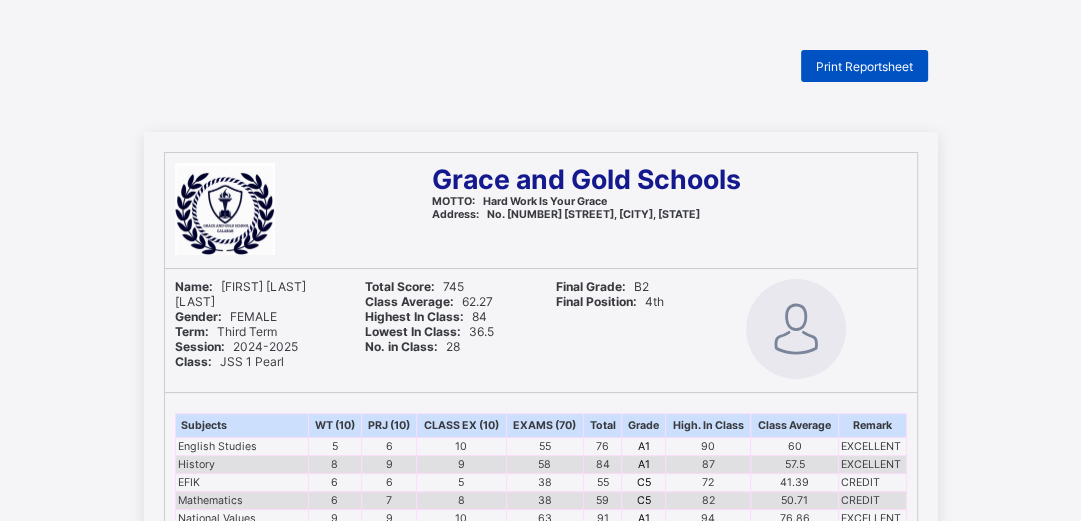 click on "Print Reportsheet" at bounding box center [864, 66] 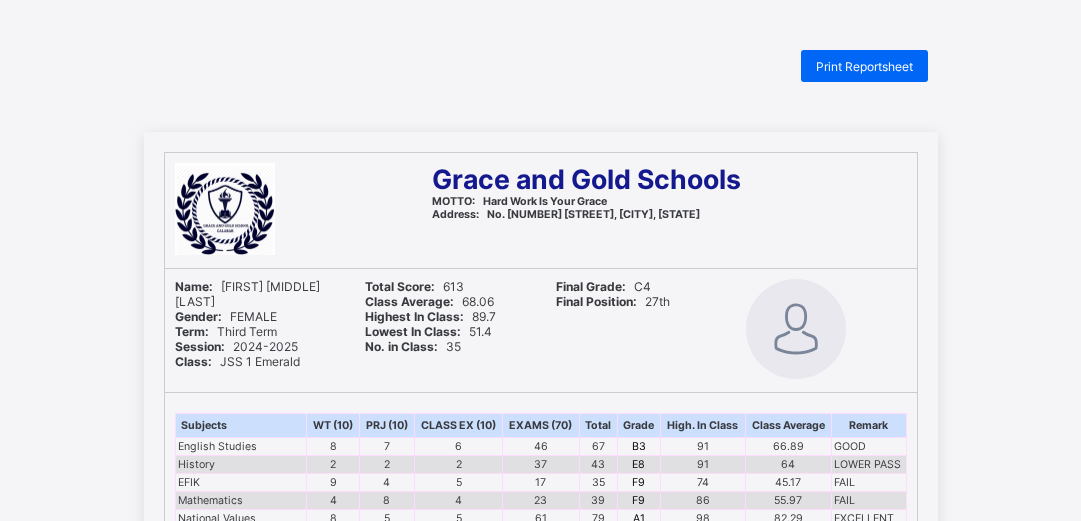 scroll, scrollTop: 0, scrollLeft: 0, axis: both 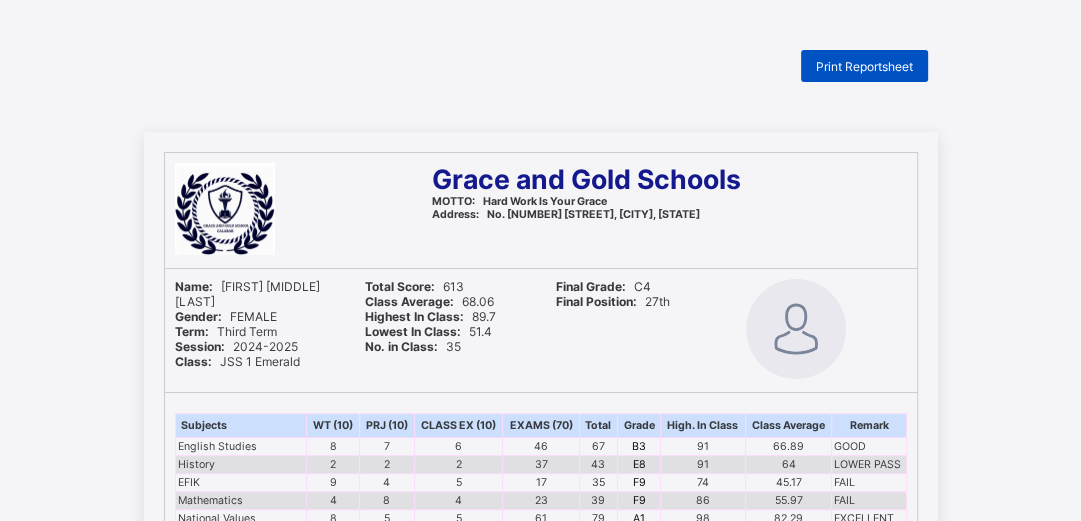 click on "Print Reportsheet" at bounding box center [864, 66] 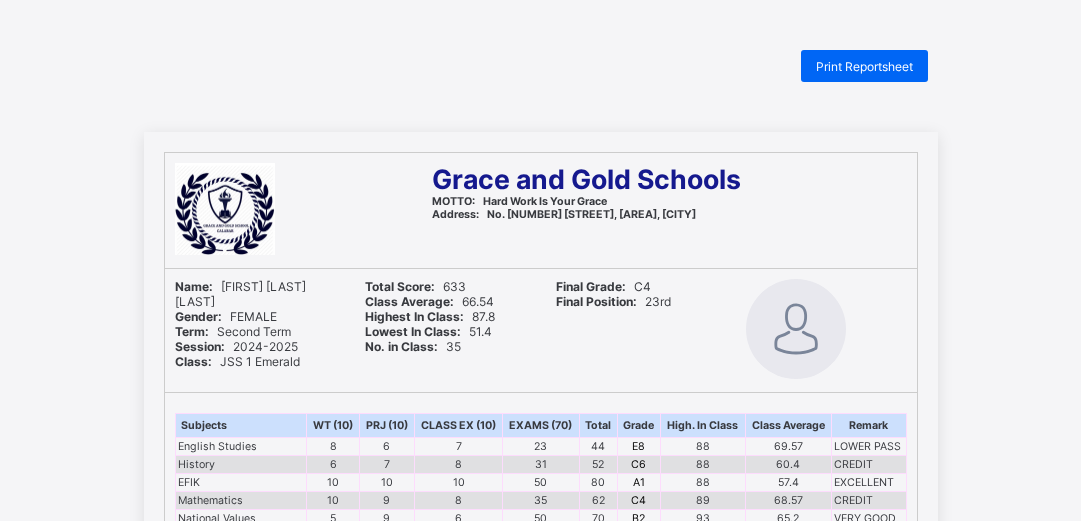 scroll, scrollTop: 0, scrollLeft: 0, axis: both 